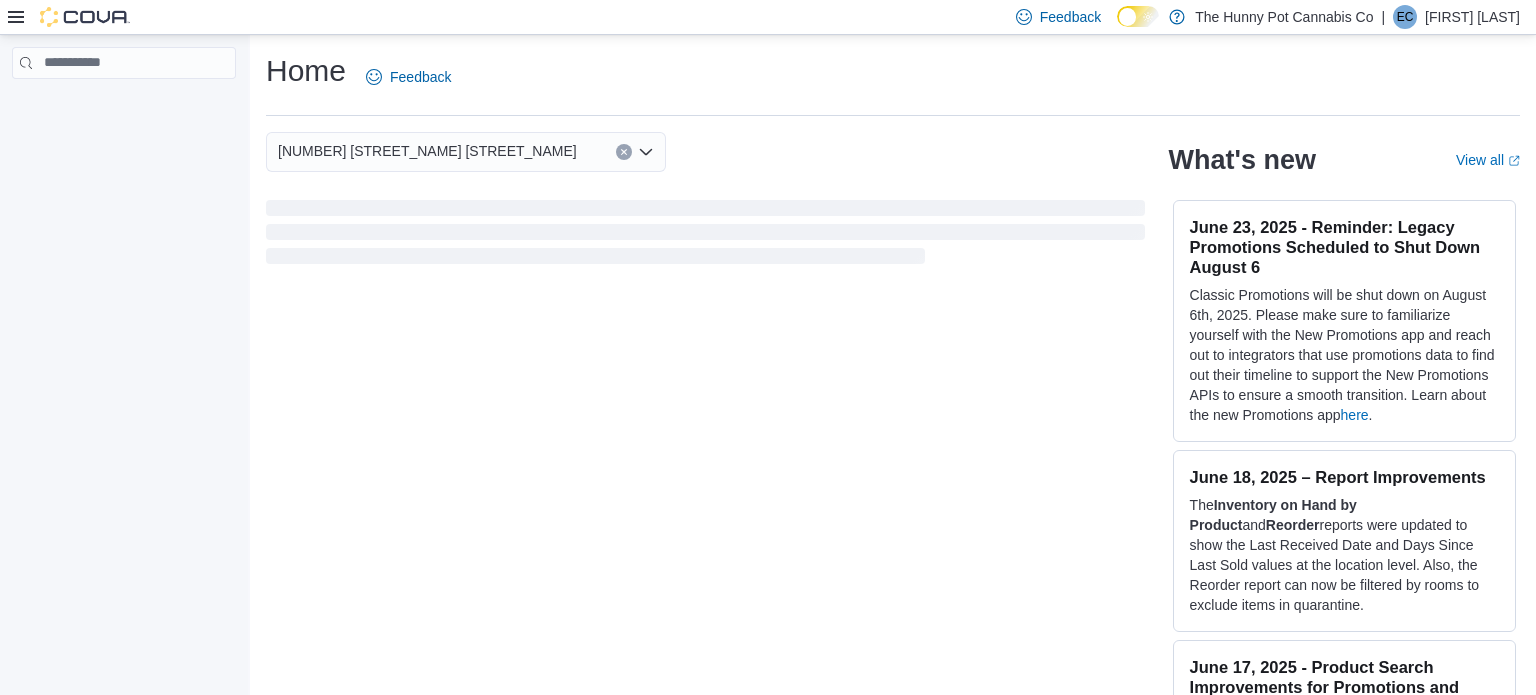 scroll, scrollTop: 0, scrollLeft: 0, axis: both 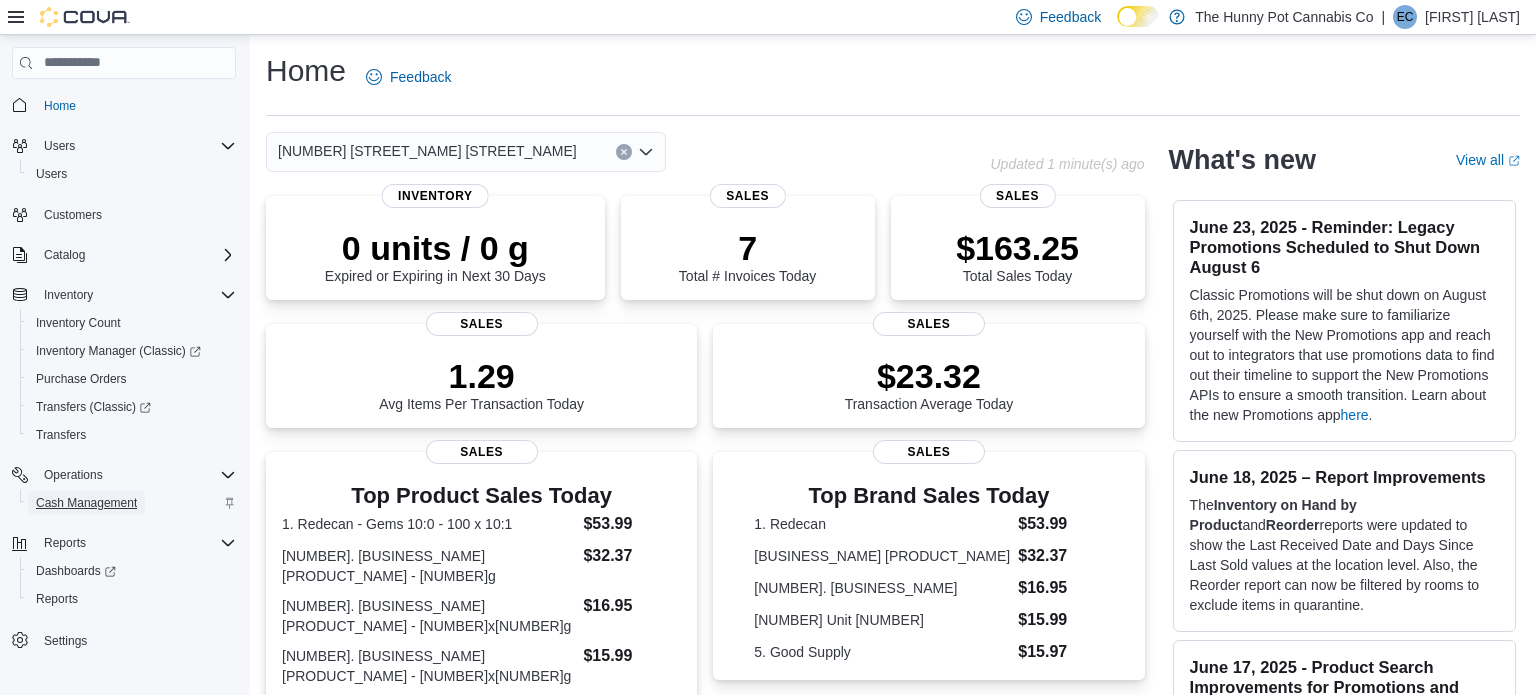 click on "Cash Management" at bounding box center (86, 503) 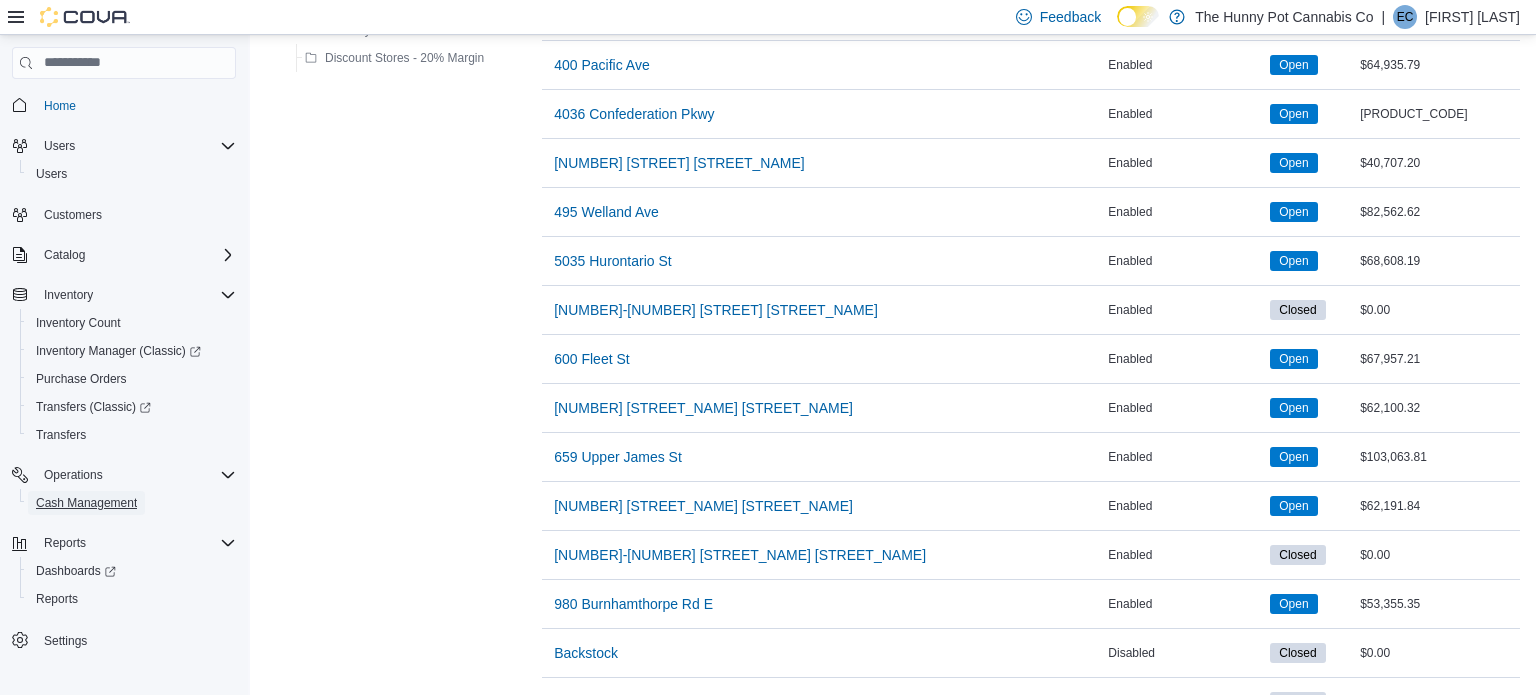 scroll, scrollTop: 1508, scrollLeft: 0, axis: vertical 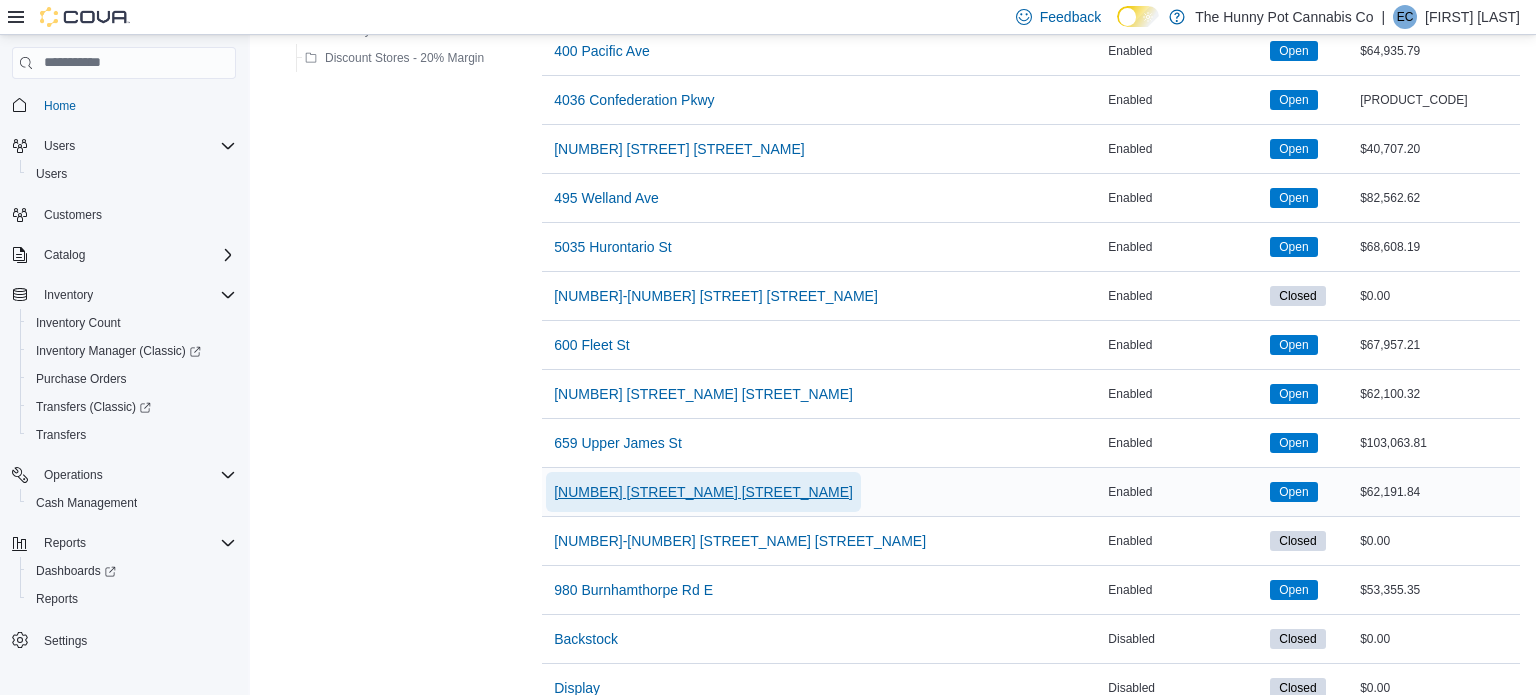 click on "[NUMBER] [STREET_NAME] [STREET_NAME]" at bounding box center [703, 492] 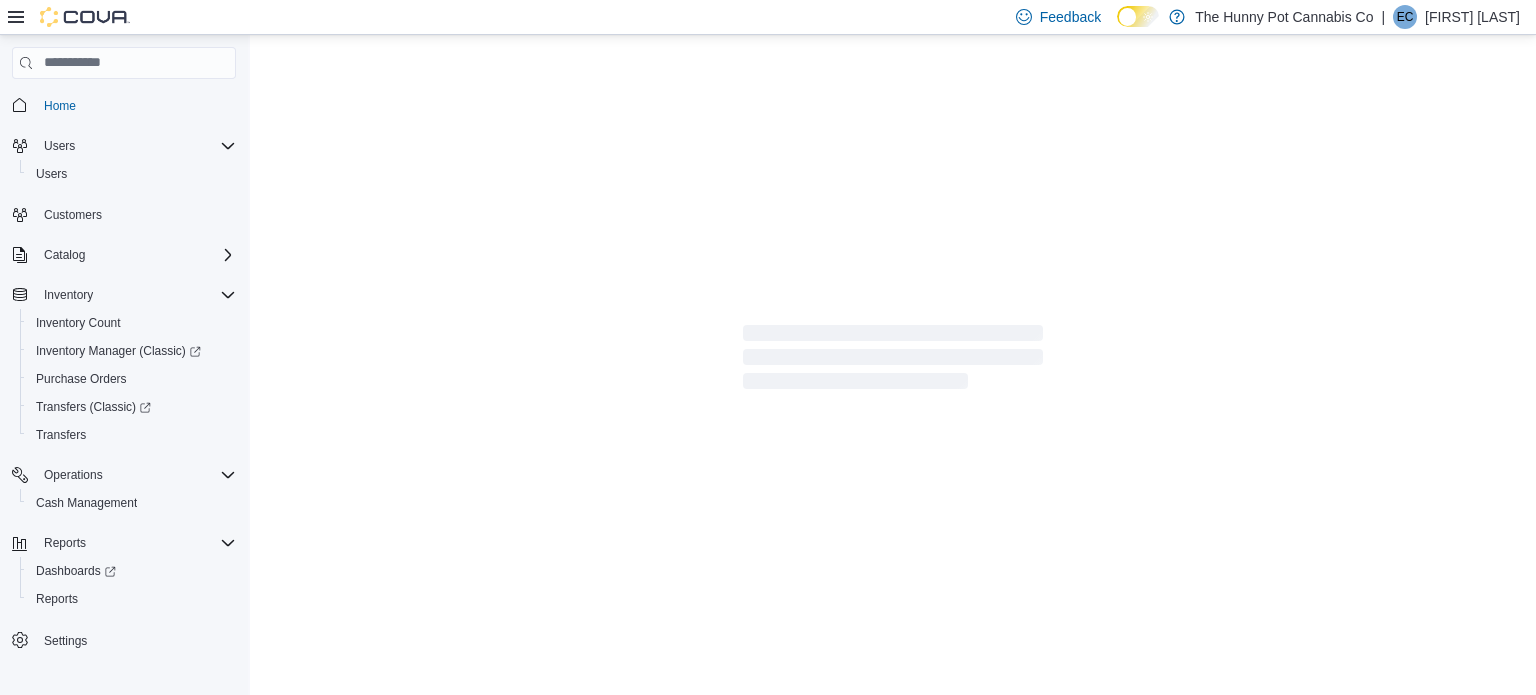 scroll, scrollTop: 0, scrollLeft: 0, axis: both 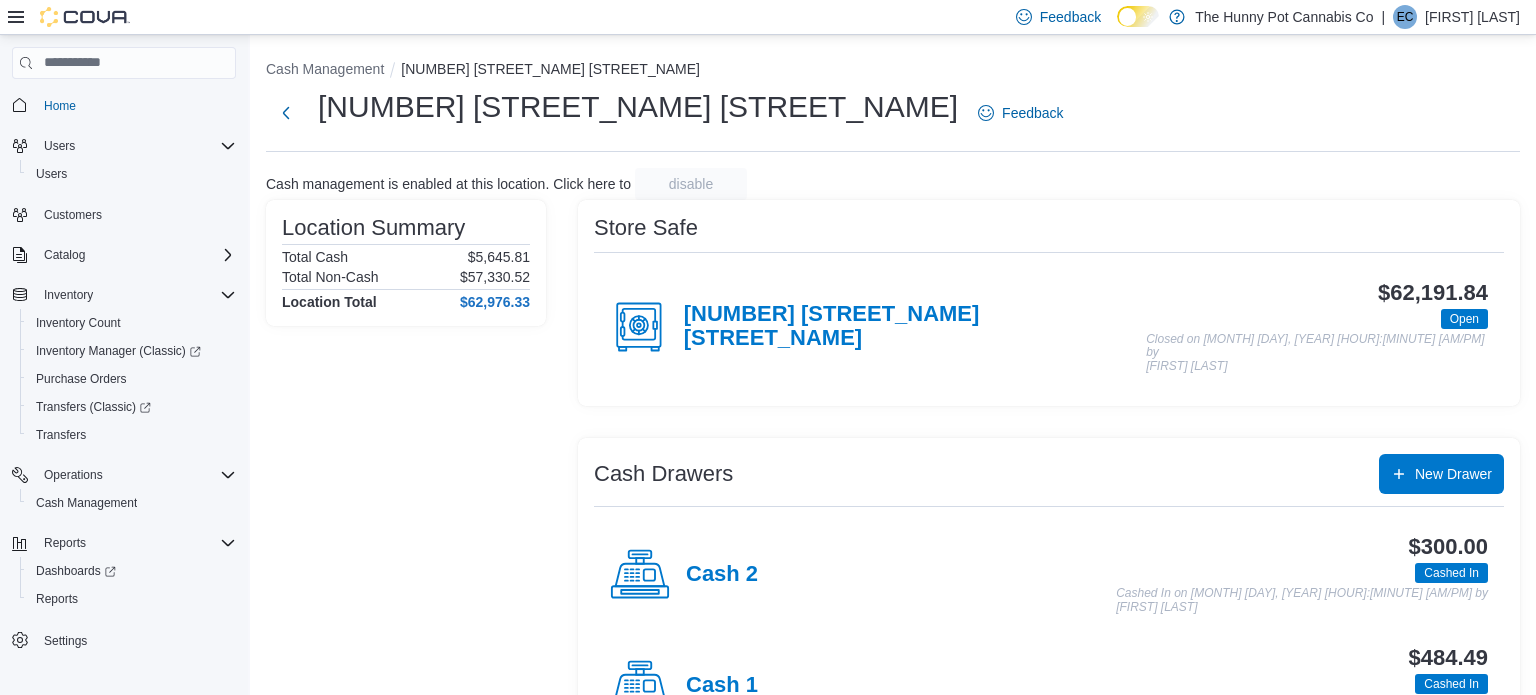 click on "Cash 1" at bounding box center [722, 686] 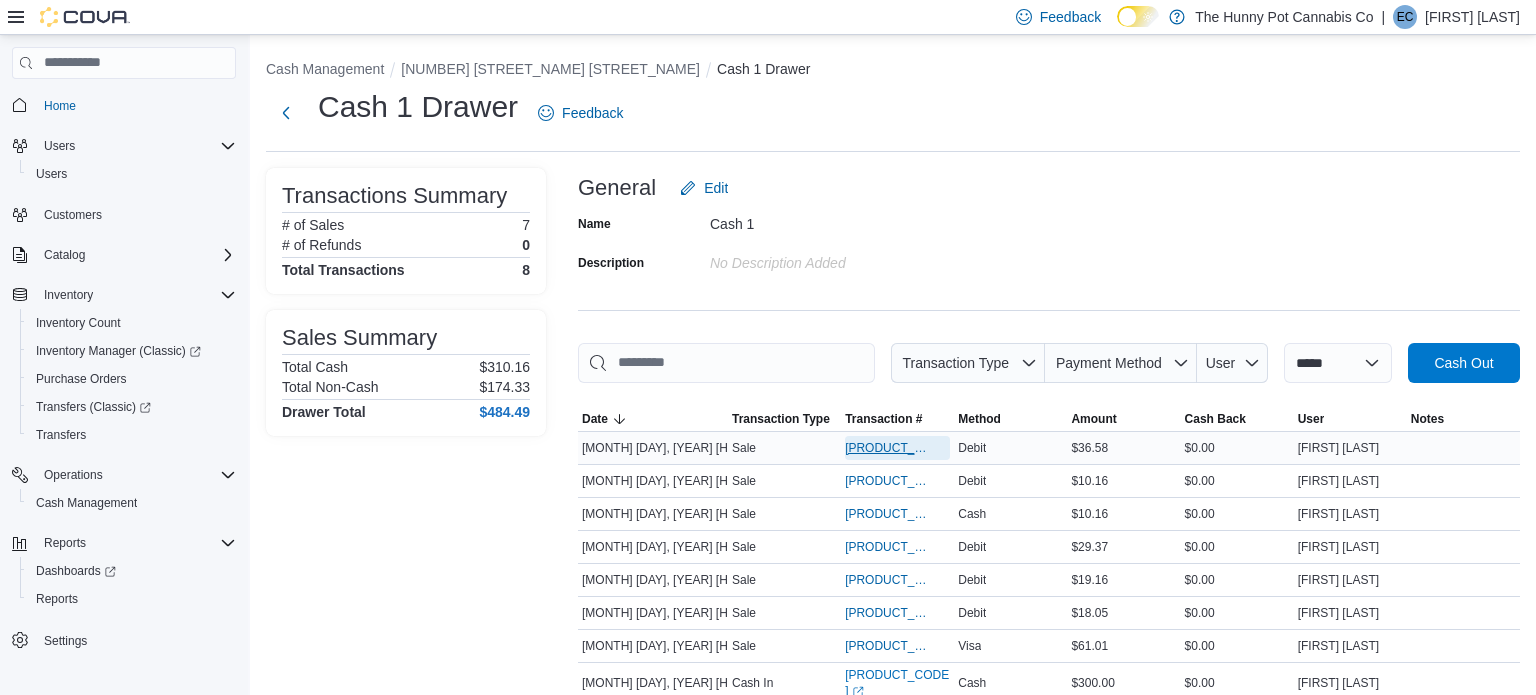 click on "[PRODUCT_CODE]" at bounding box center [887, 448] 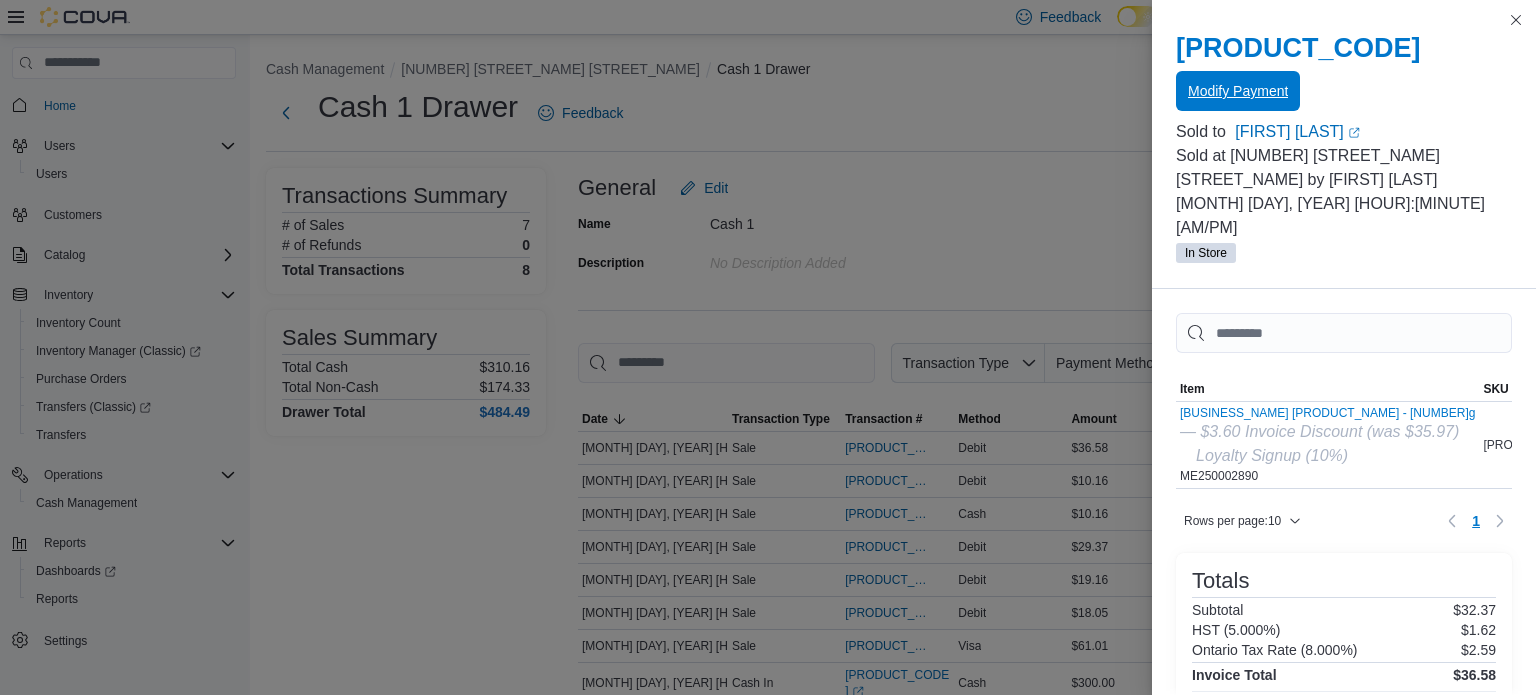 click on "Modify Payment" at bounding box center [1238, 91] 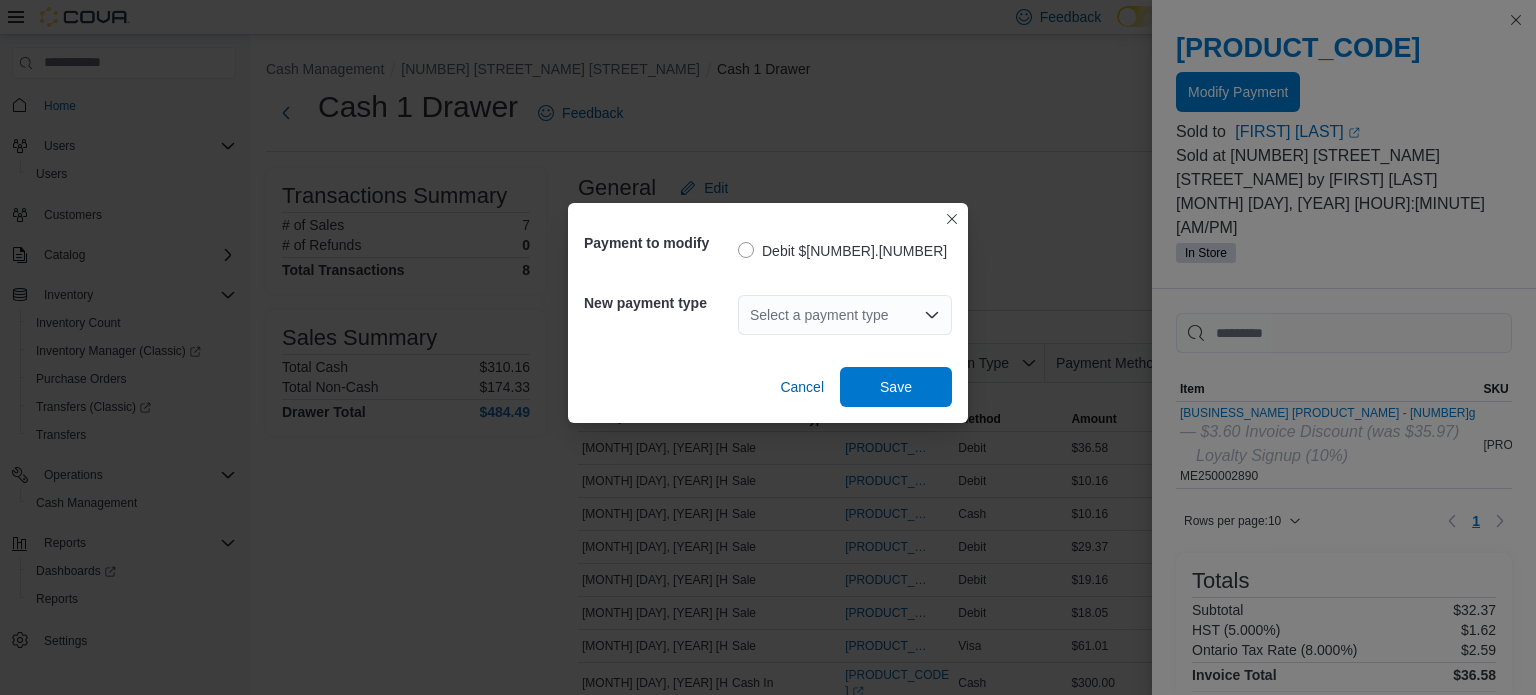 click on "Select a payment type" at bounding box center [845, 315] 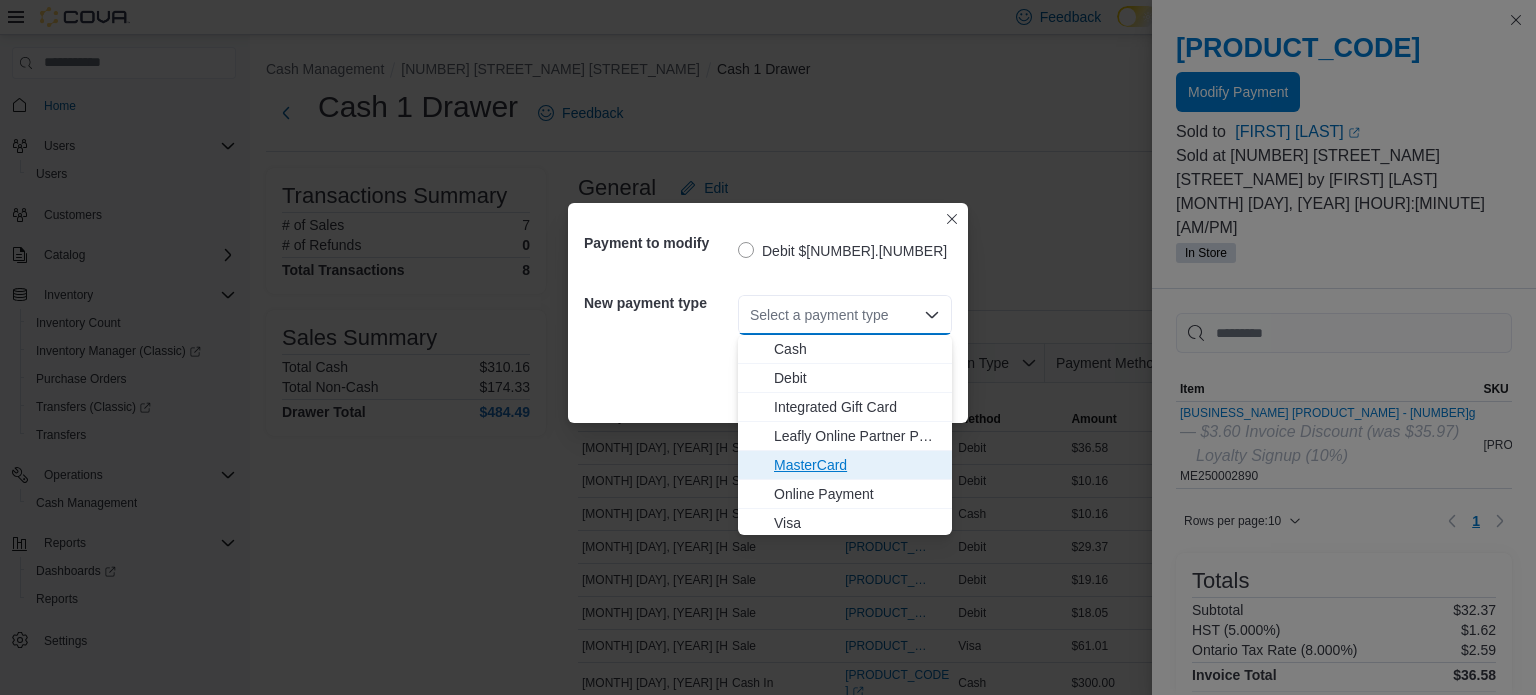 click on "MasterCard" at bounding box center [857, 465] 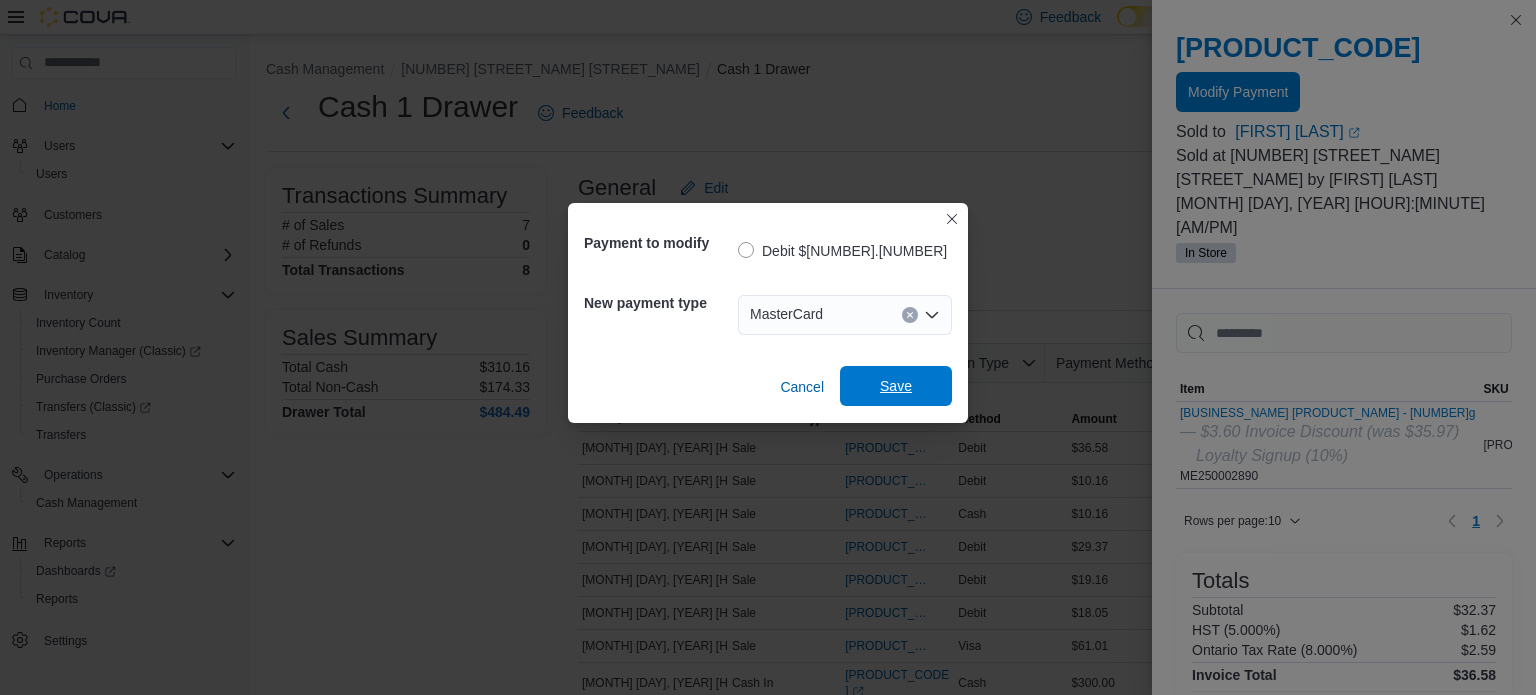 click on "Save" at bounding box center (896, 386) 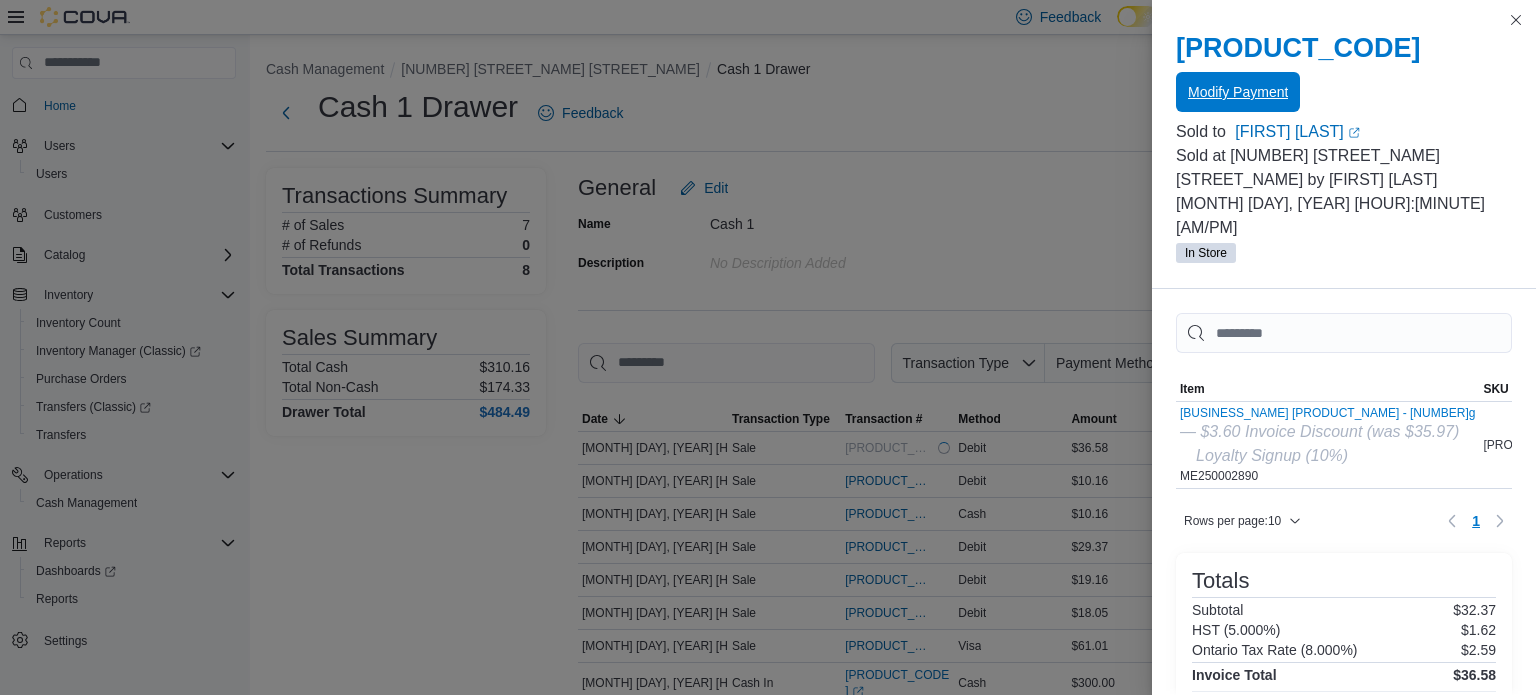 scroll, scrollTop: 0, scrollLeft: 0, axis: both 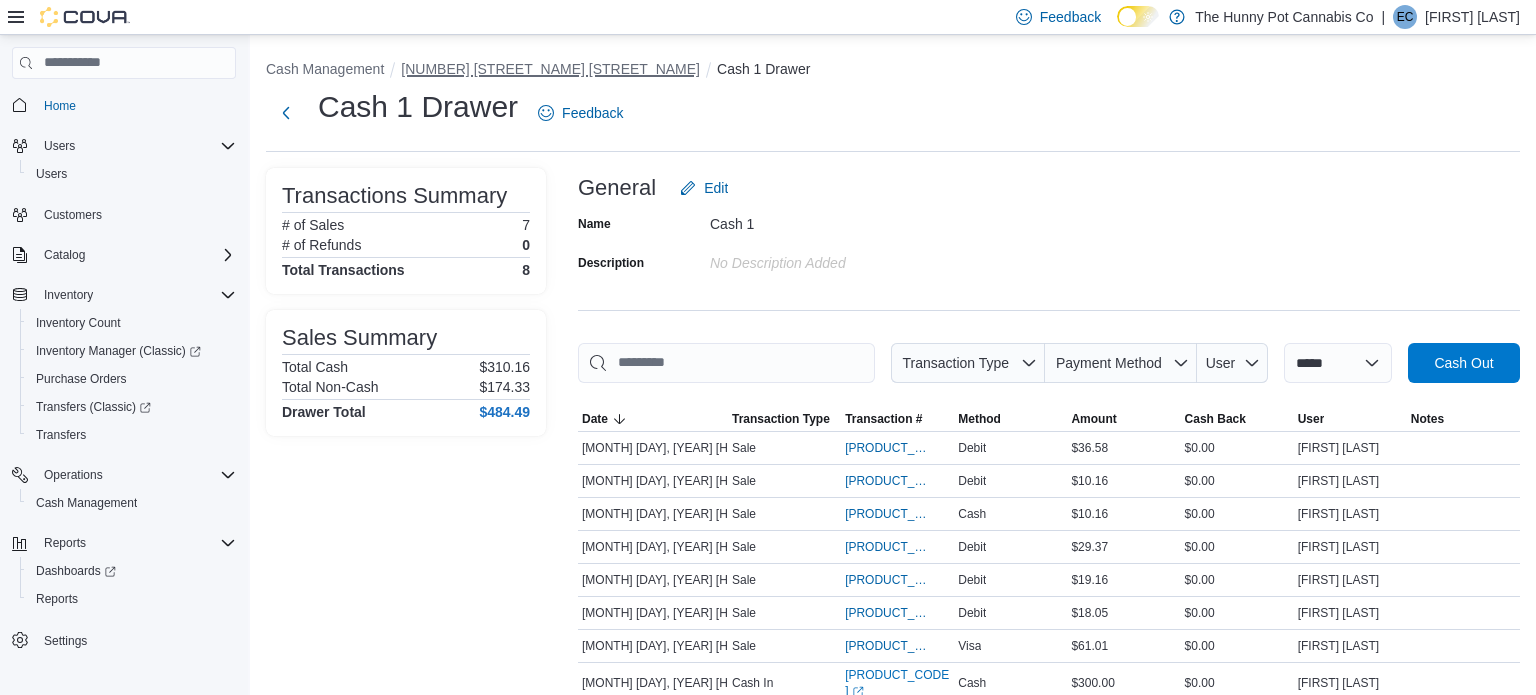 click on "[NUMBER] [STREET_NAME] [STREET_NAME]" at bounding box center [550, 69] 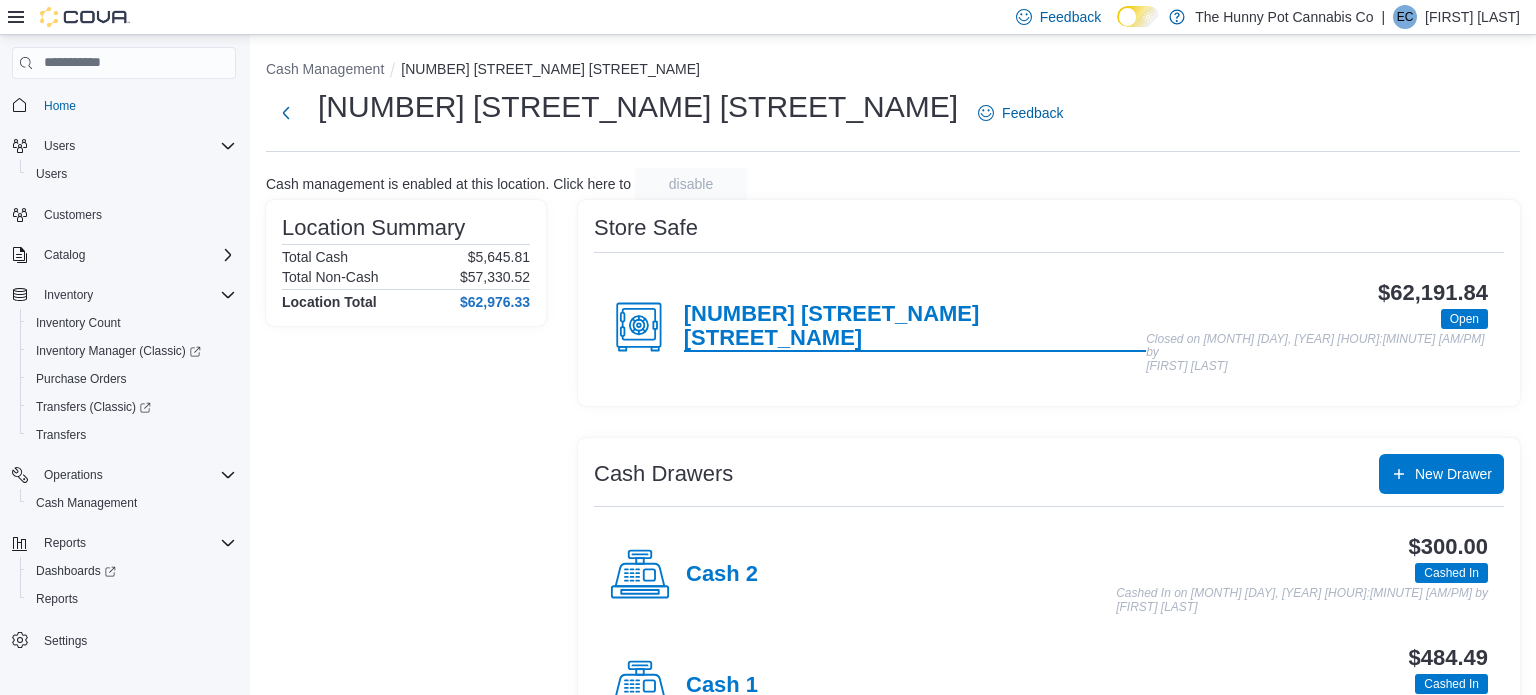click on "[NUMBER] [STREET_NAME] [STREET_NAME]" at bounding box center (915, 327) 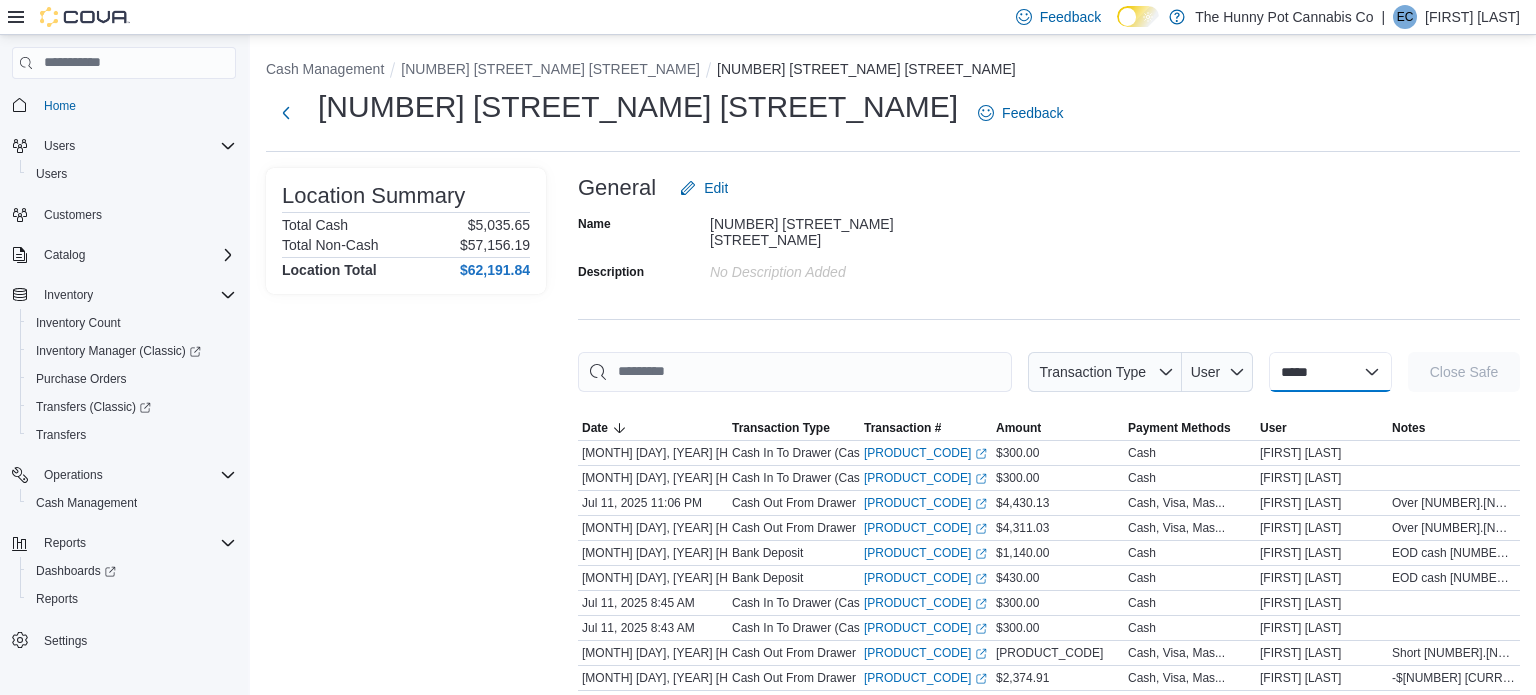 click on "**********" at bounding box center [1330, 372] 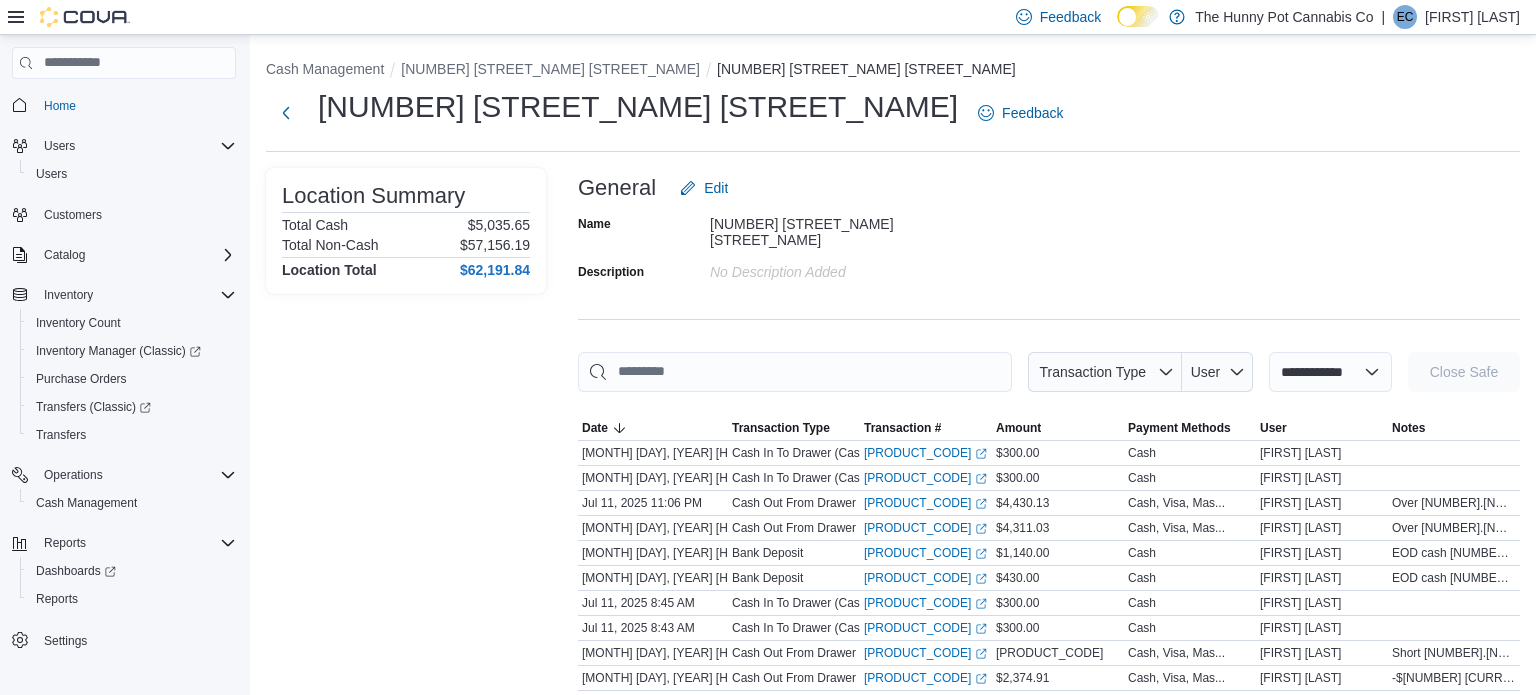 click on "**********" at bounding box center (1330, 372) 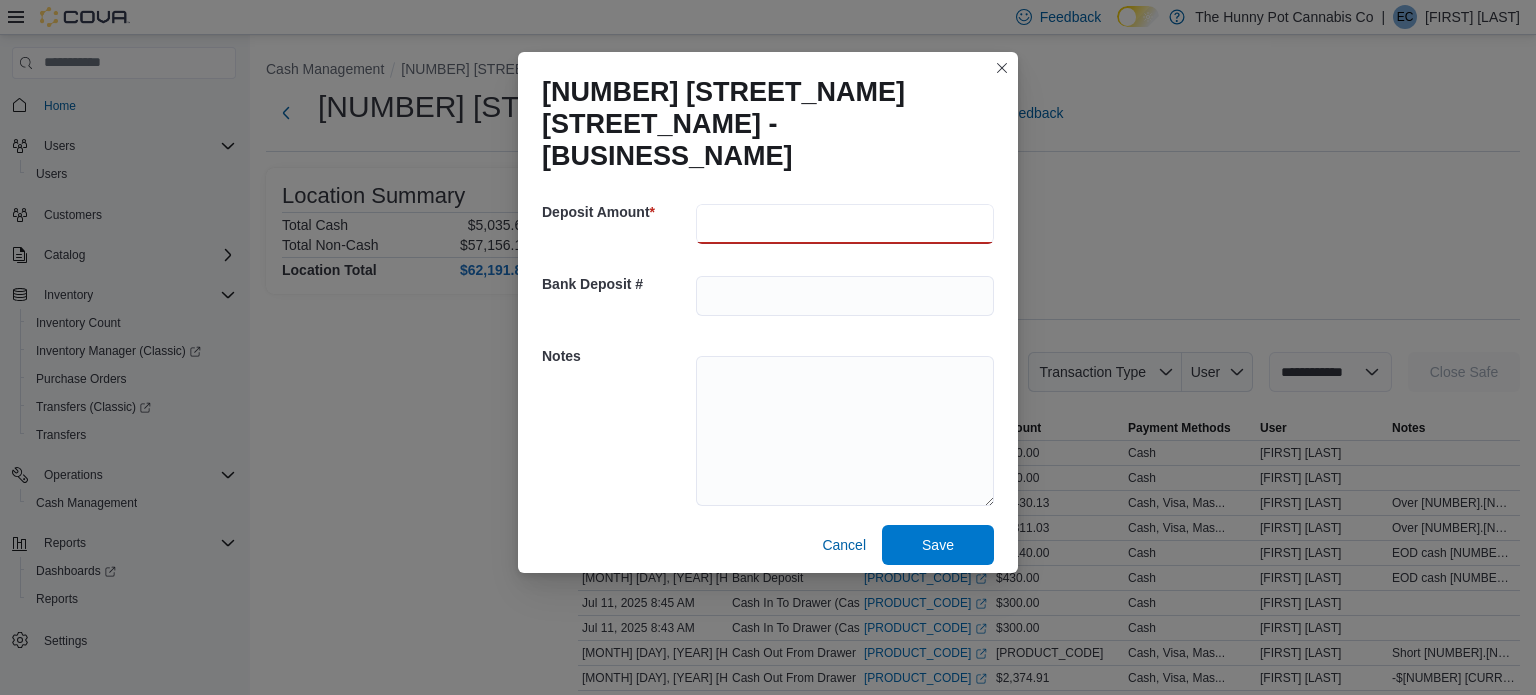 click at bounding box center [845, 224] 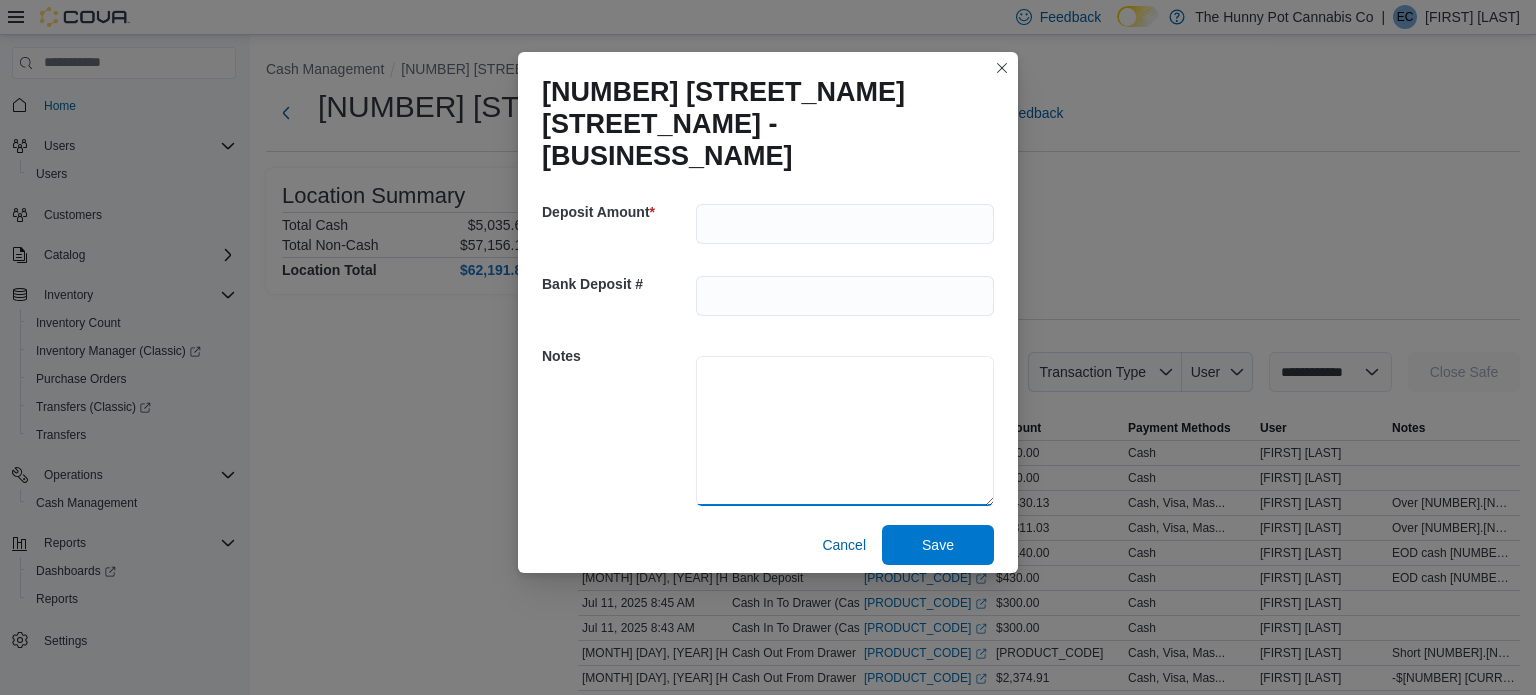 click at bounding box center (845, 431) 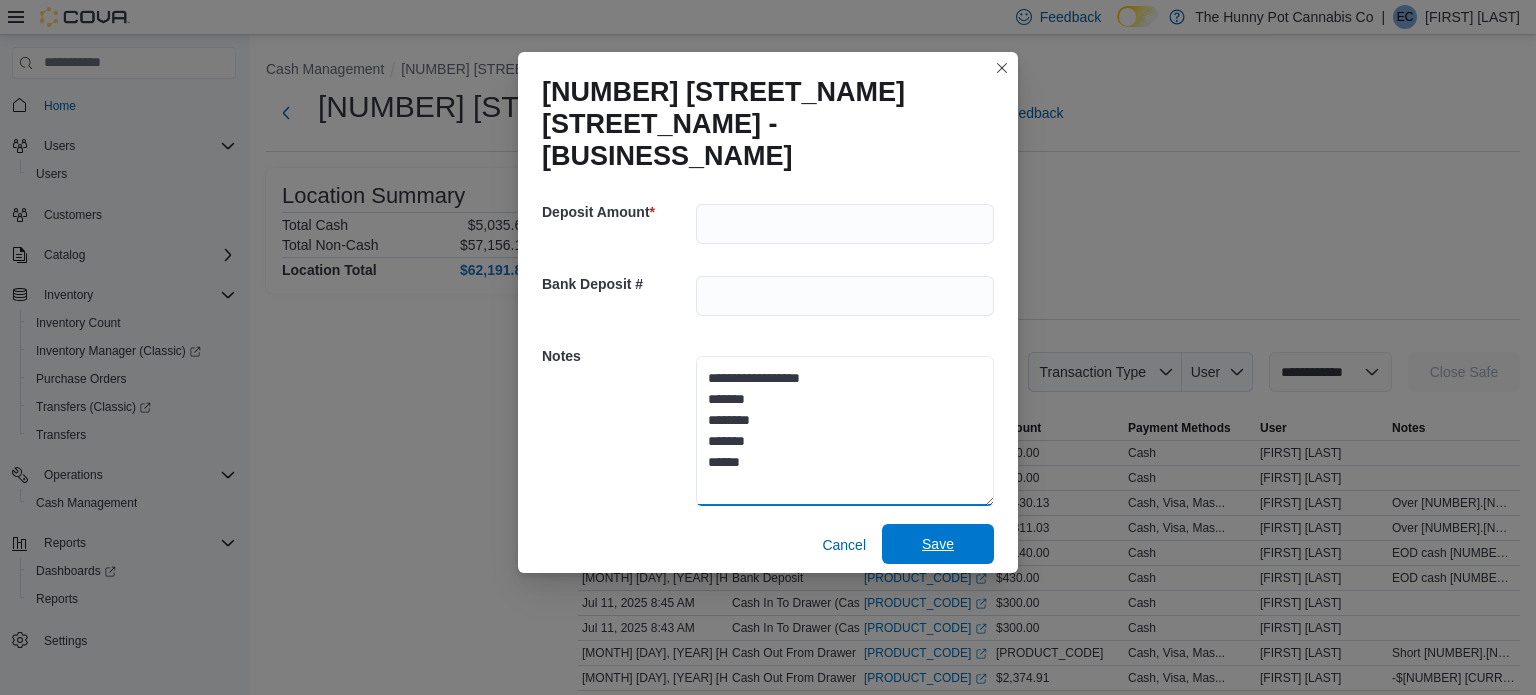 type on "**********" 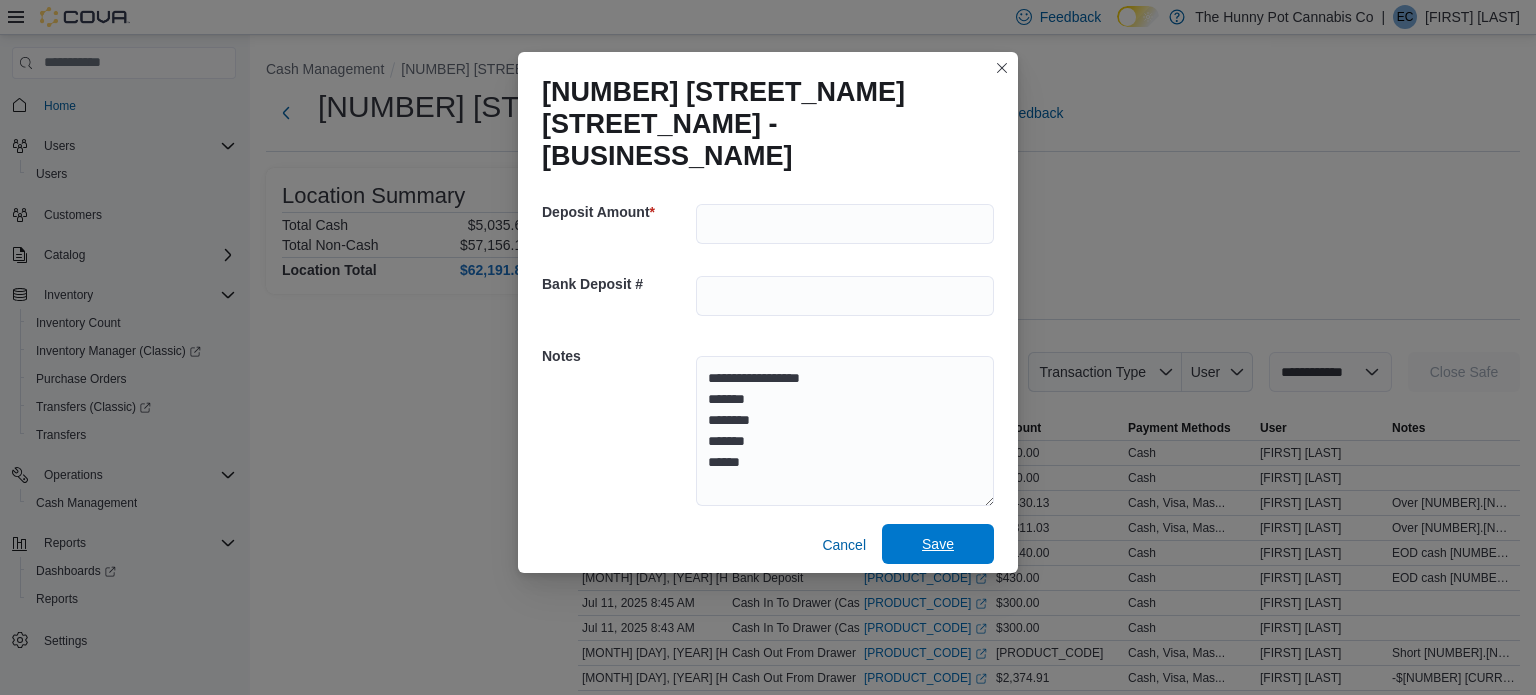 click on "Save" at bounding box center [938, 544] 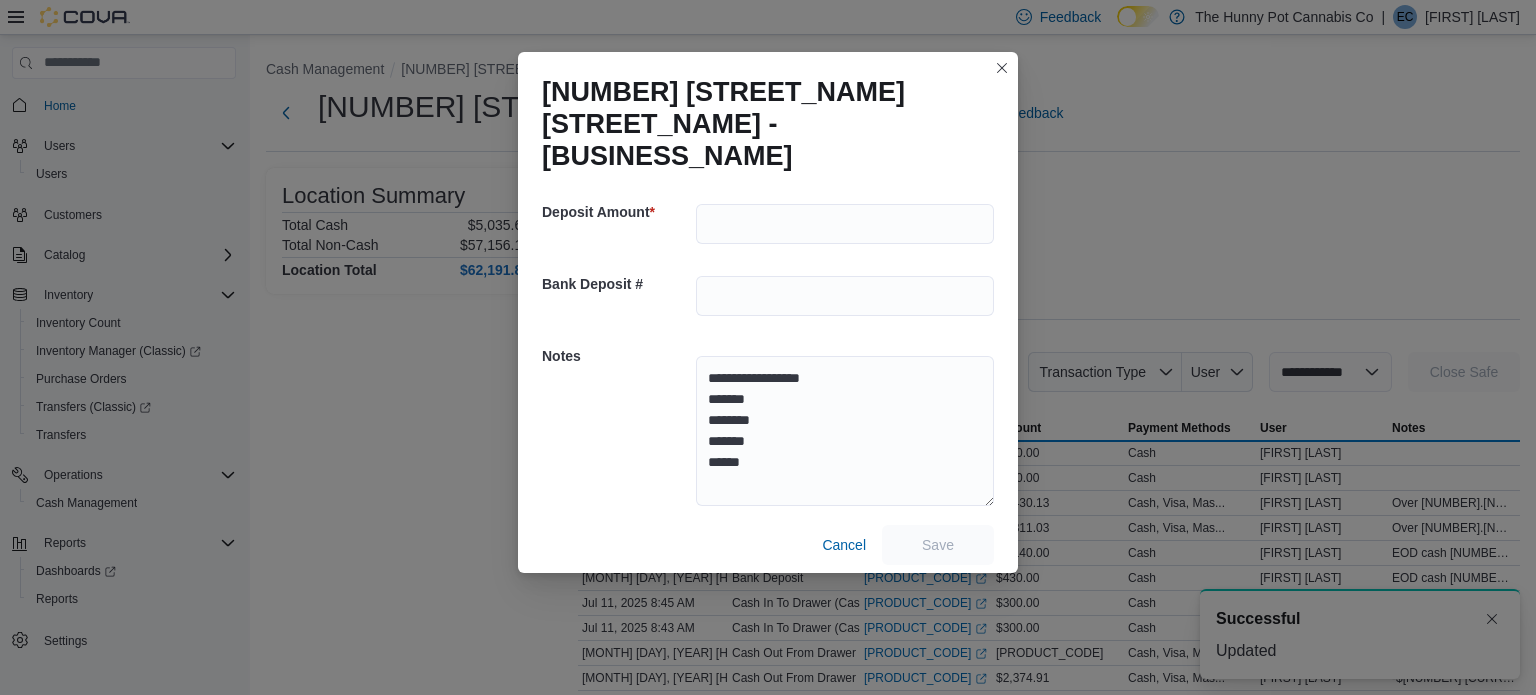scroll, scrollTop: 0, scrollLeft: 0, axis: both 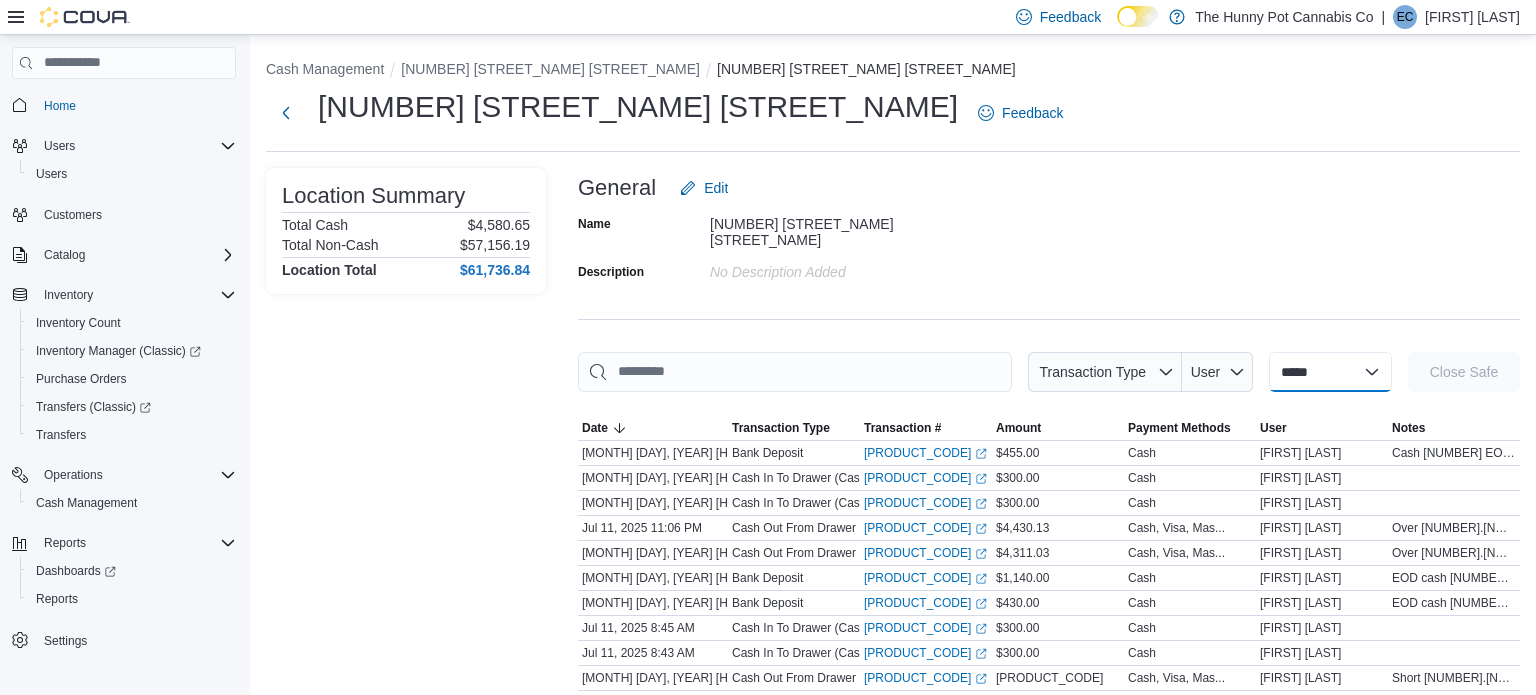 click on "**********" at bounding box center (1330, 372) 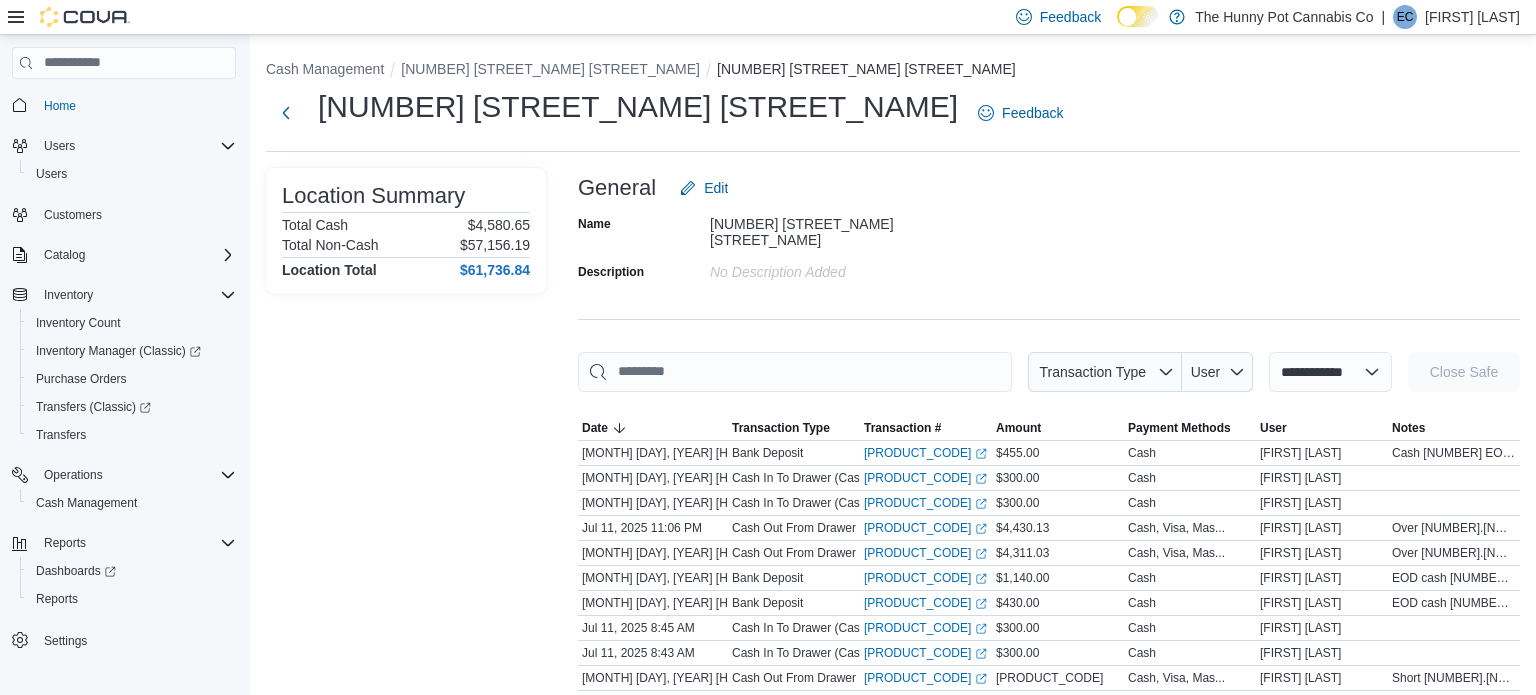 click on "**********" at bounding box center [1330, 372] 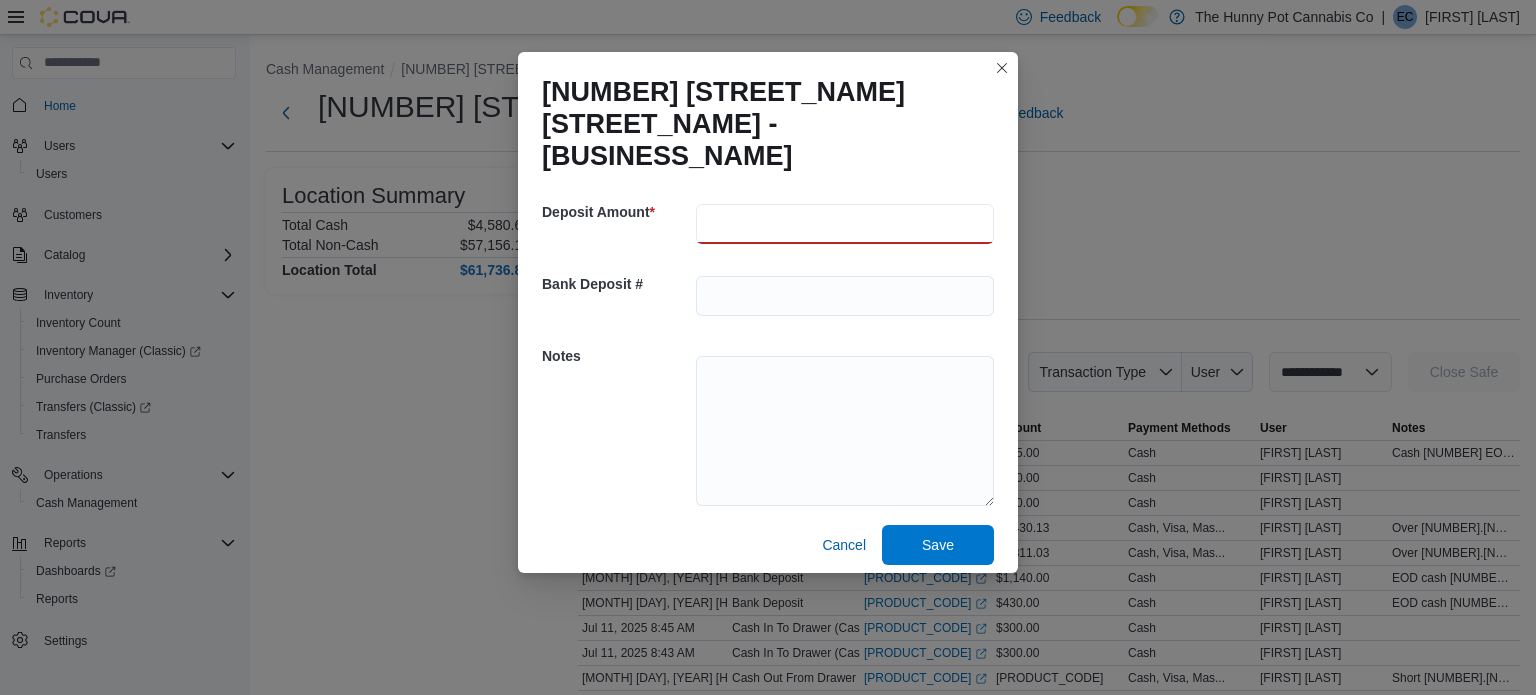 click at bounding box center (845, 224) 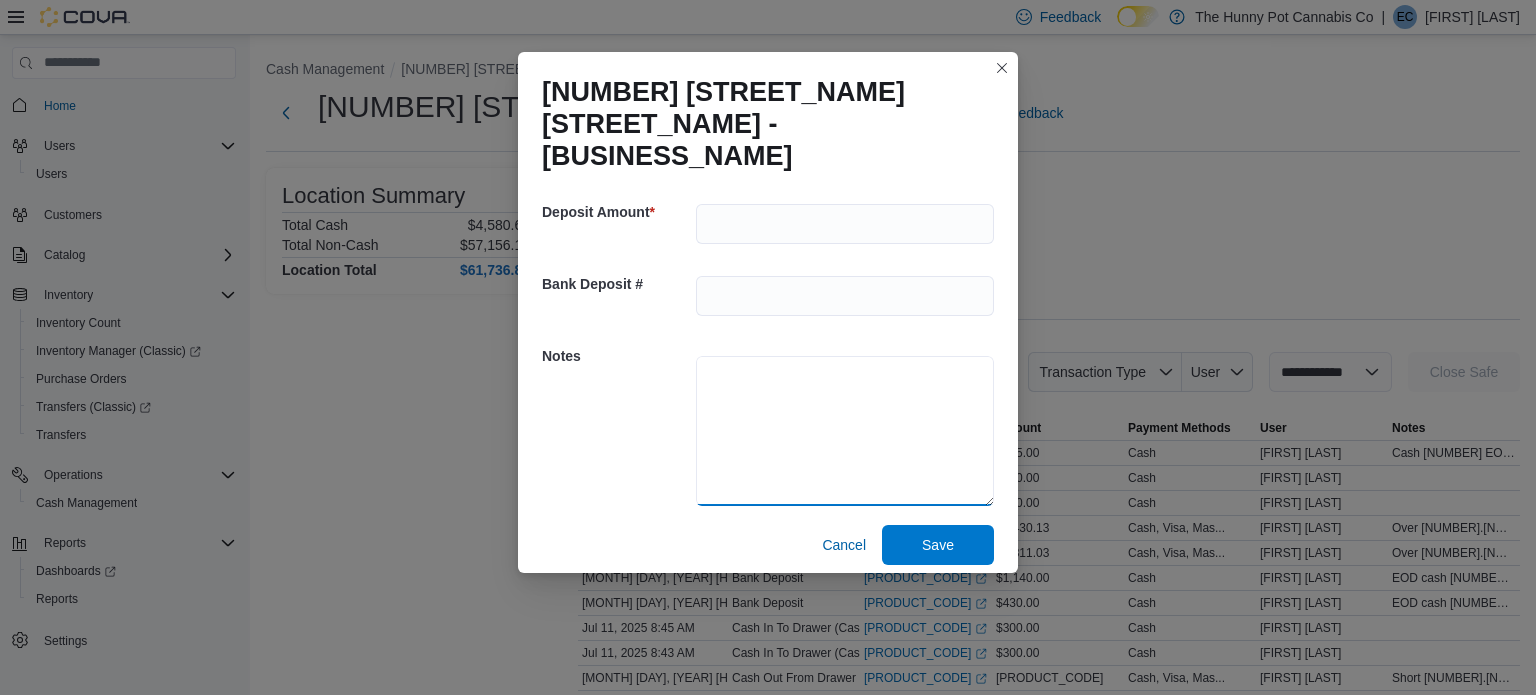click at bounding box center [845, 431] 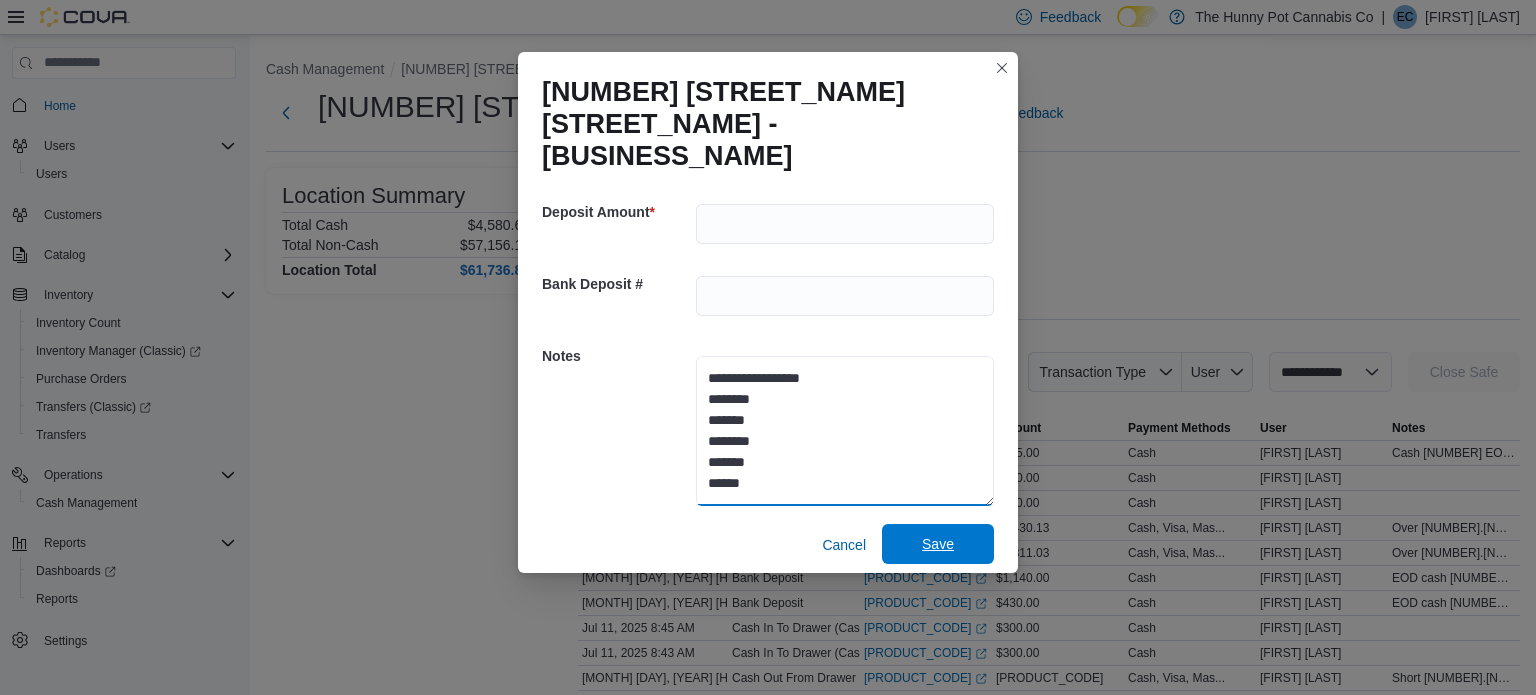 type on "**********" 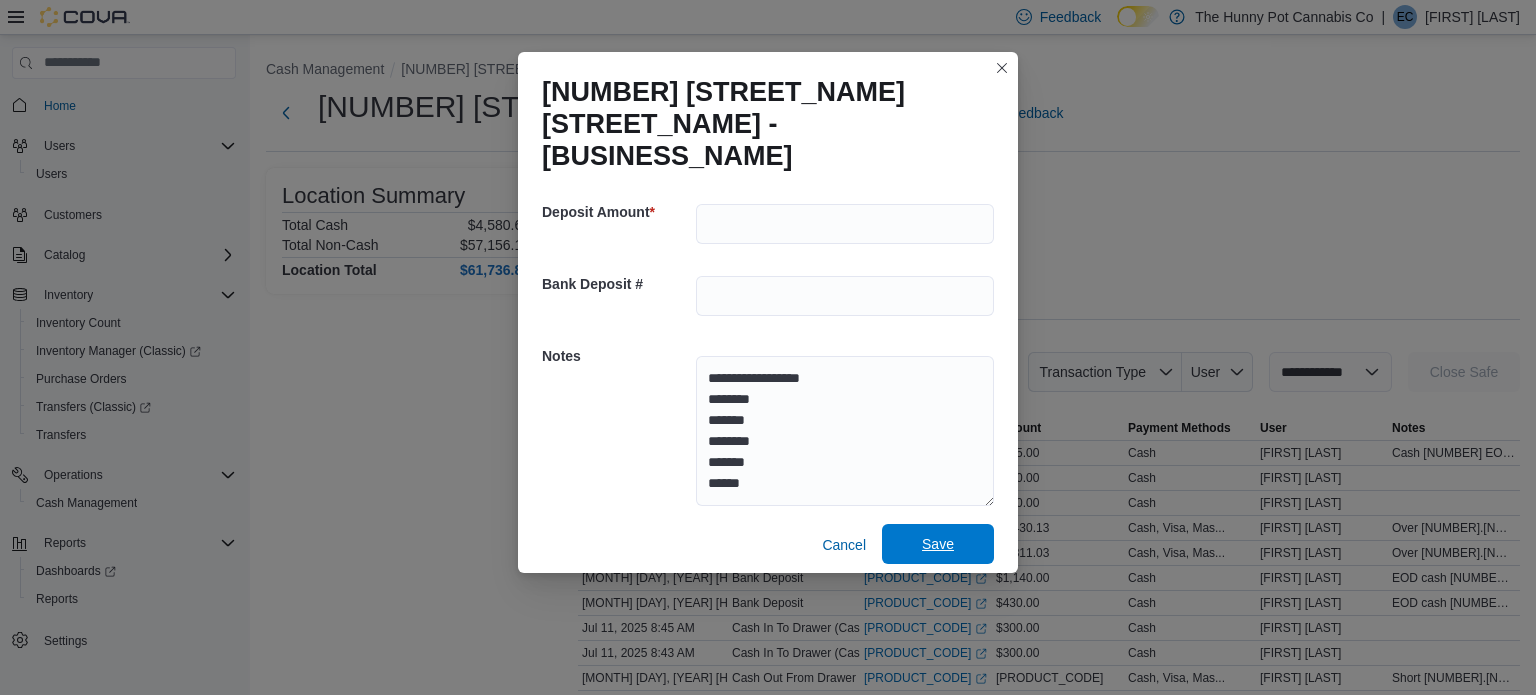 click on "Save" at bounding box center [938, 544] 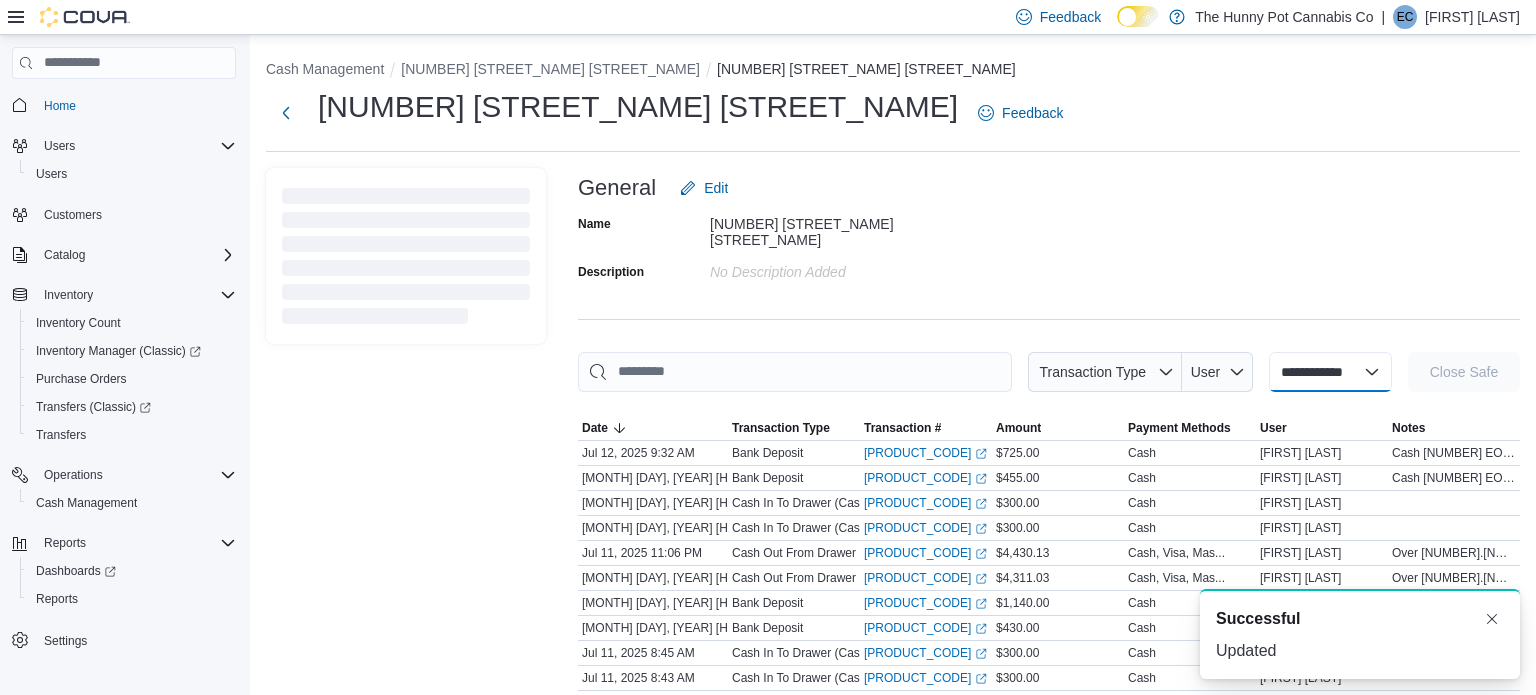select 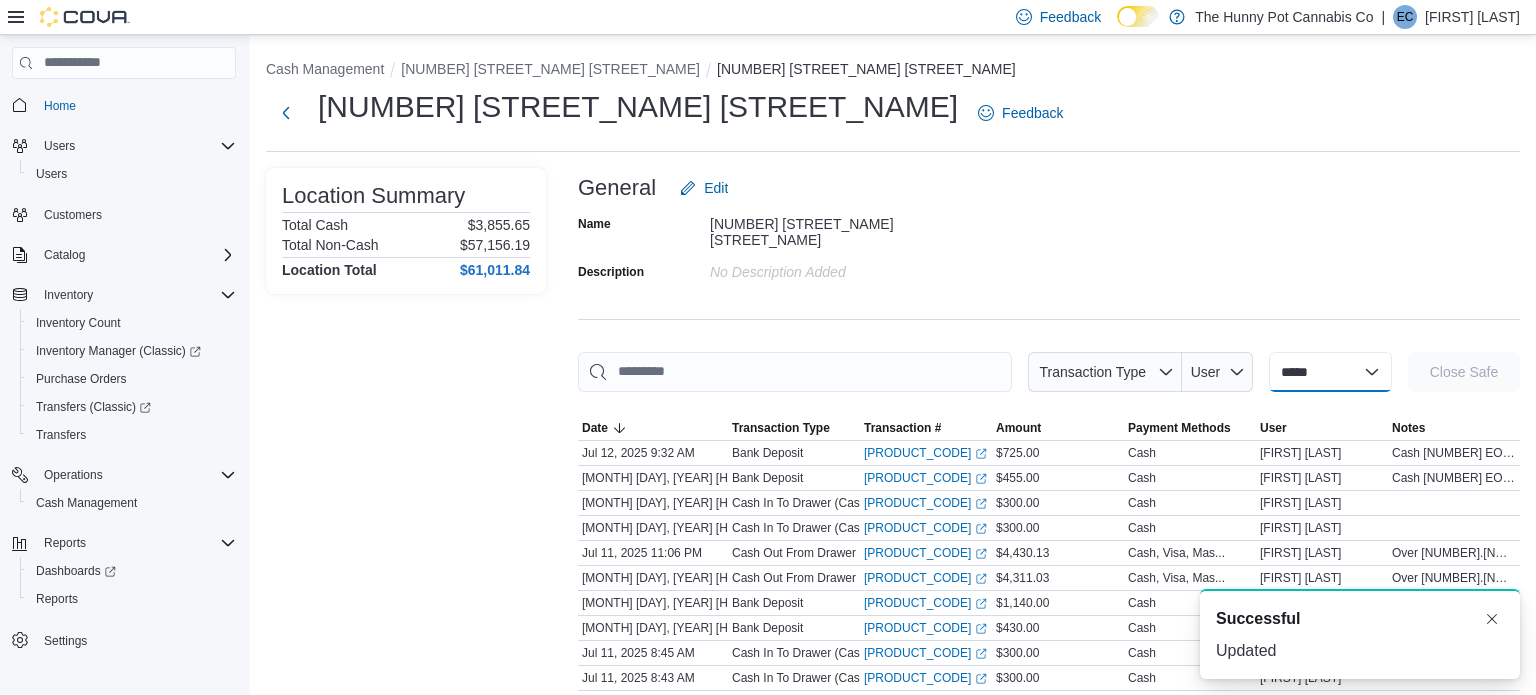 scroll, scrollTop: 0, scrollLeft: 0, axis: both 